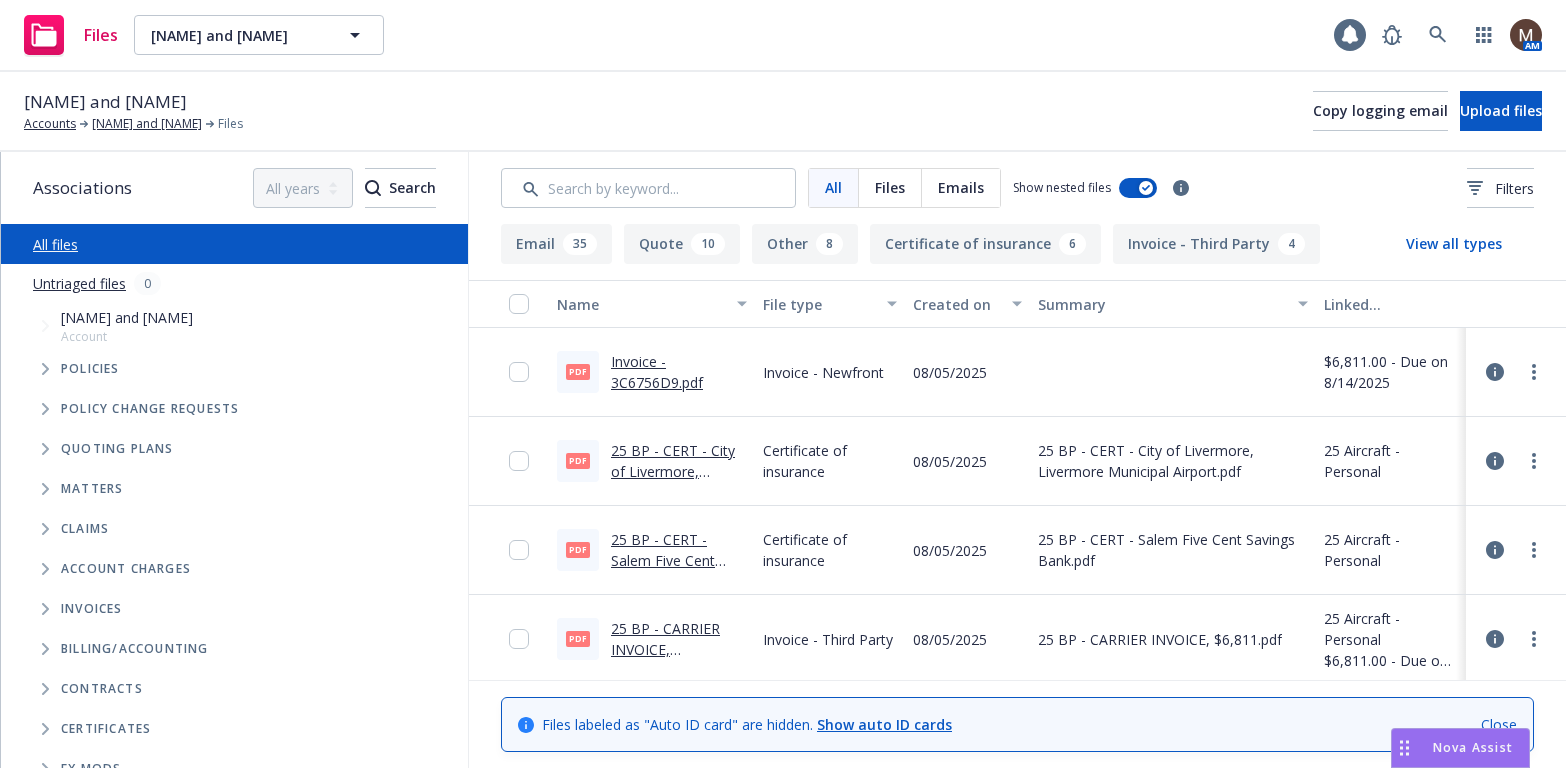 scroll, scrollTop: 0, scrollLeft: 0, axis: both 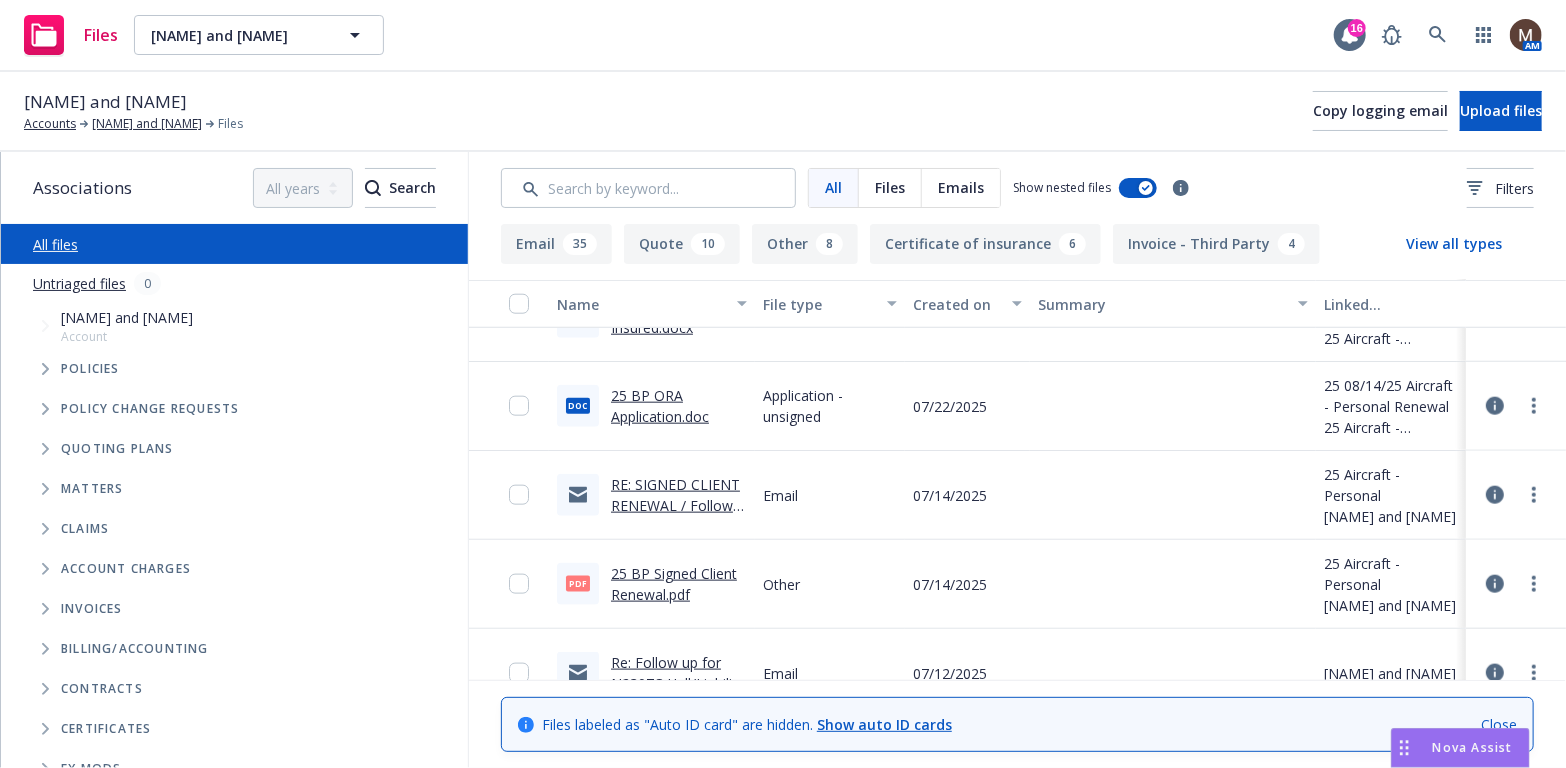 click on "25 BP Signed Client Renewal.pdf" at bounding box center (674, 584) 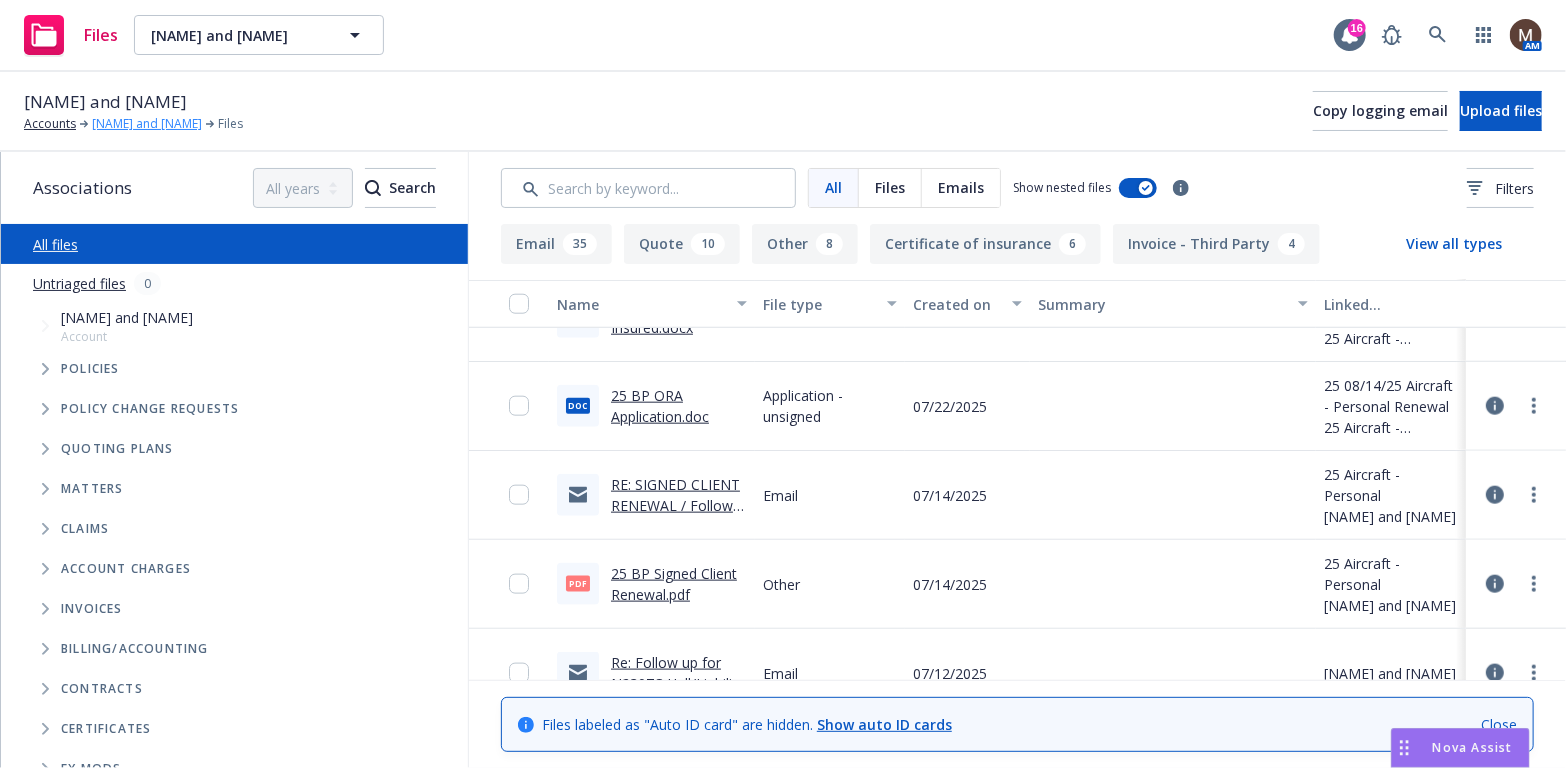 click on "[NAME] and [NAME]" at bounding box center [147, 124] 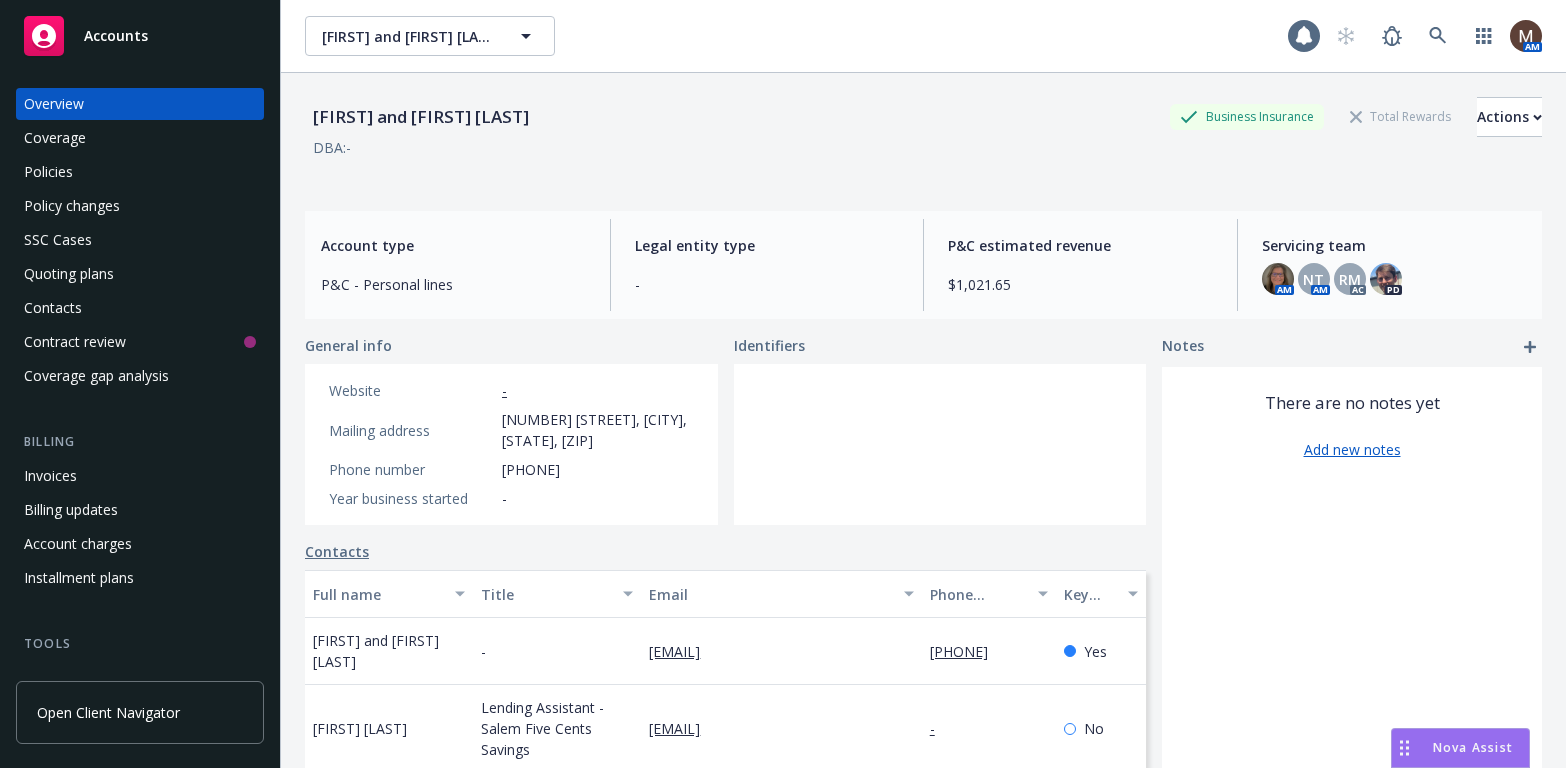 scroll, scrollTop: 0, scrollLeft: 0, axis: both 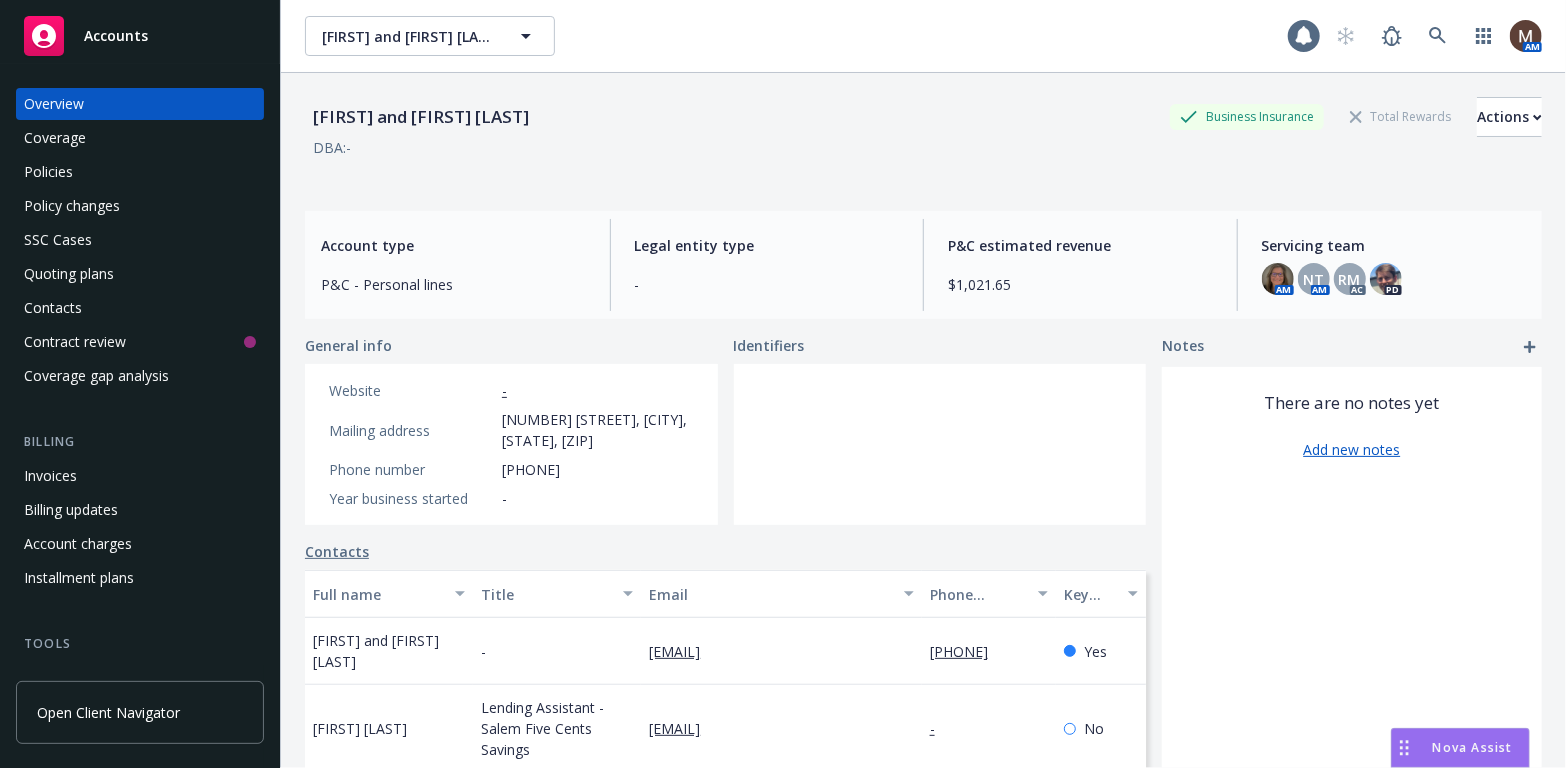 click on "Invoices" at bounding box center [50, 476] 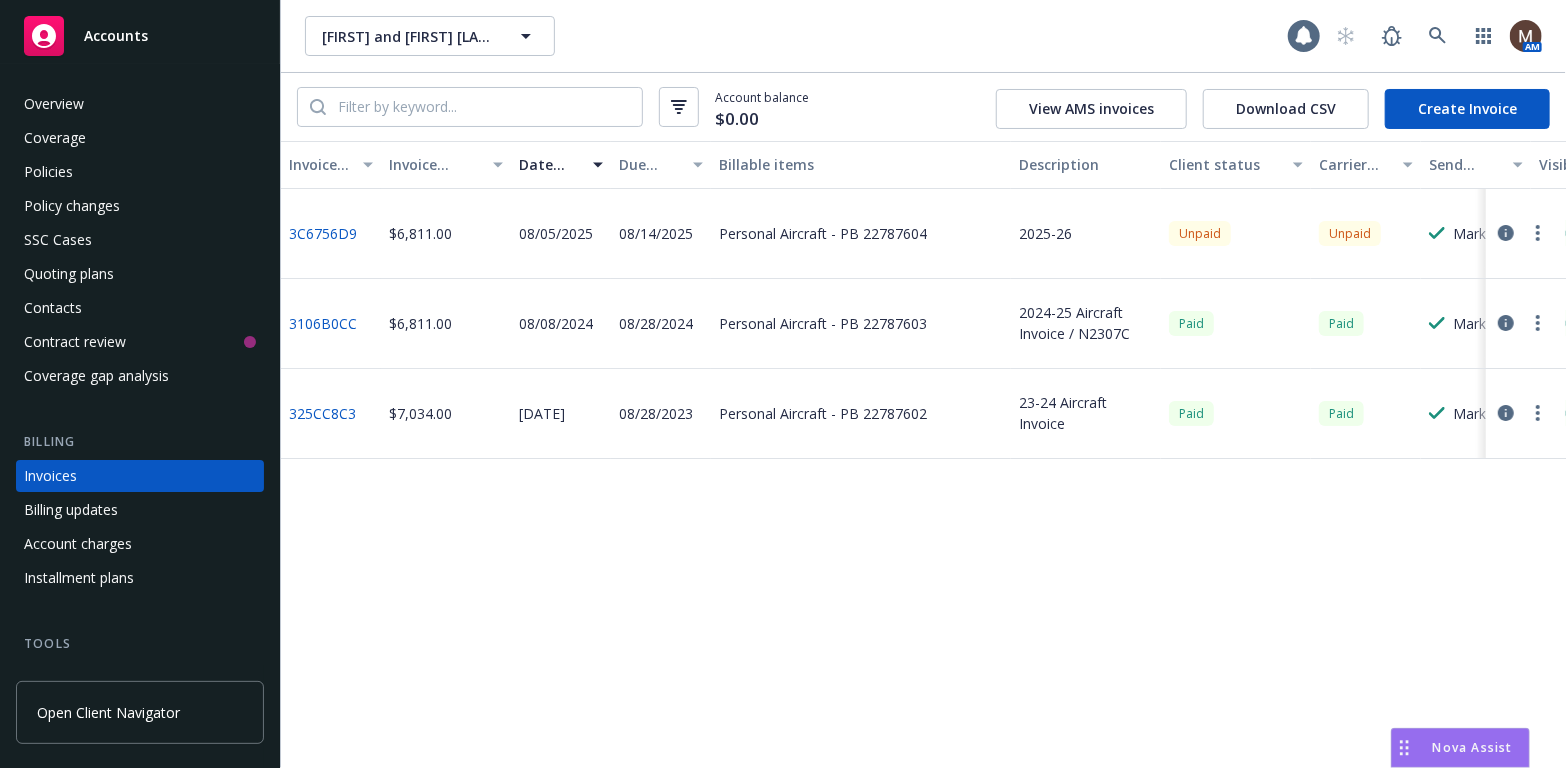 scroll, scrollTop: 59, scrollLeft: 0, axis: vertical 